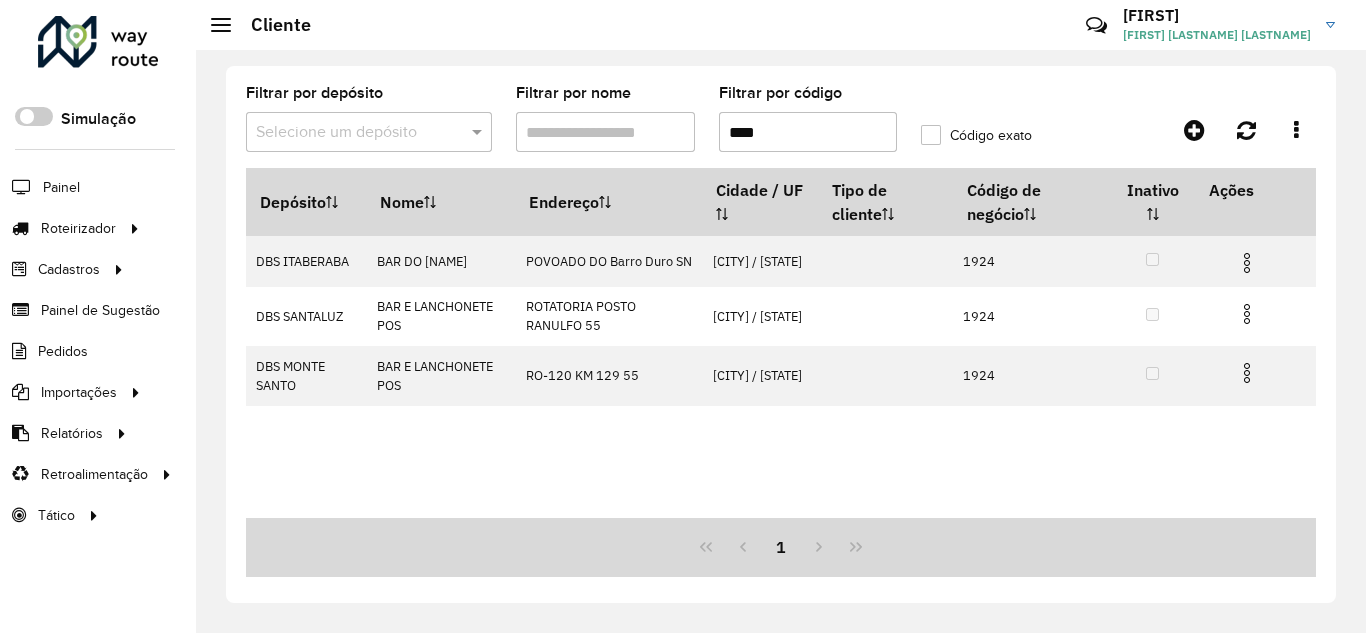 scroll, scrollTop: 0, scrollLeft: 0, axis: both 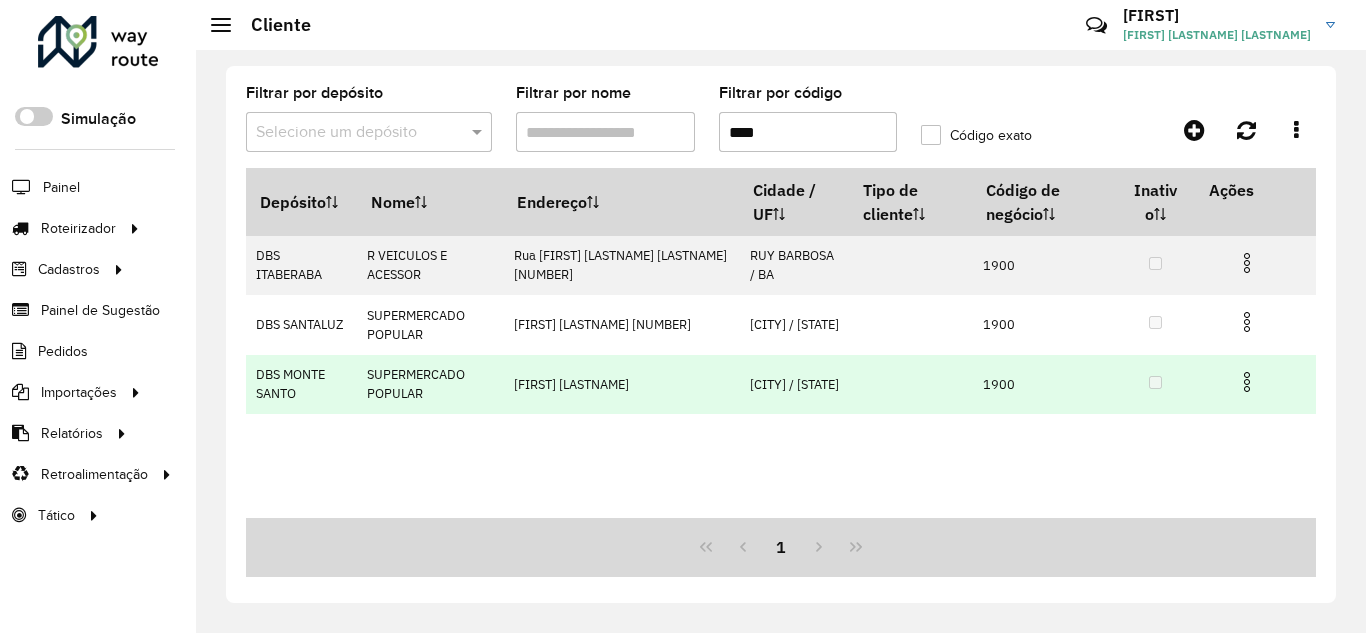 type on "****" 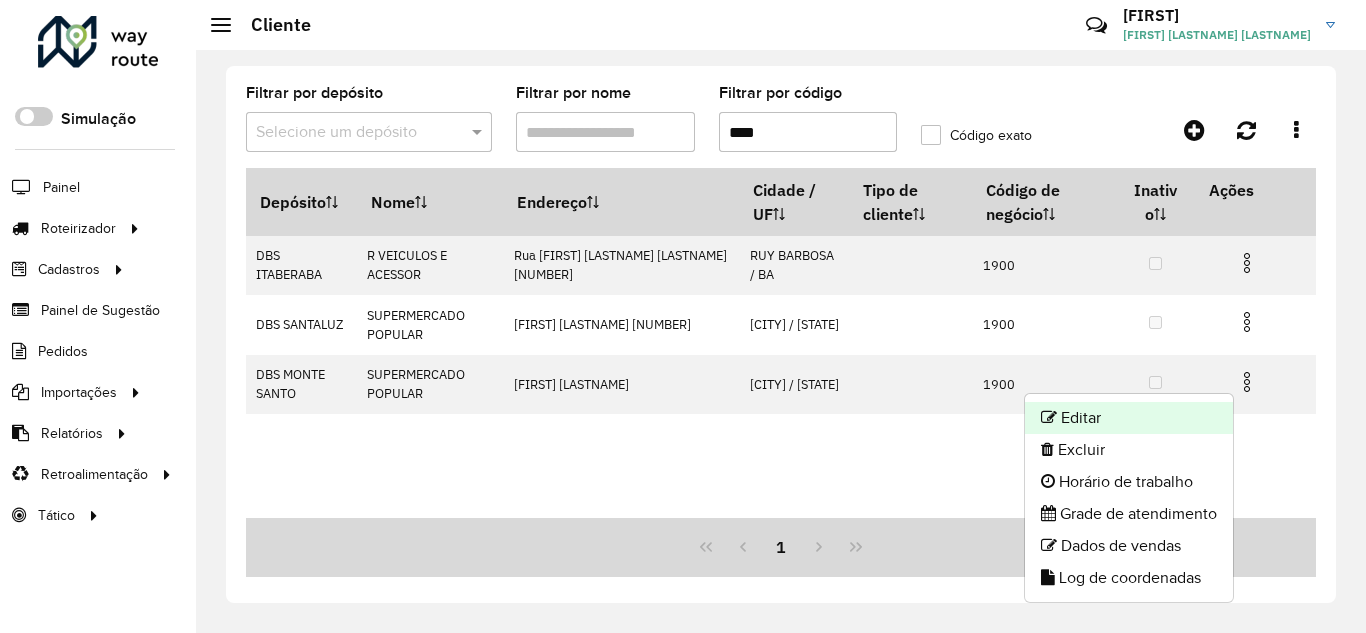 click on "Editar" 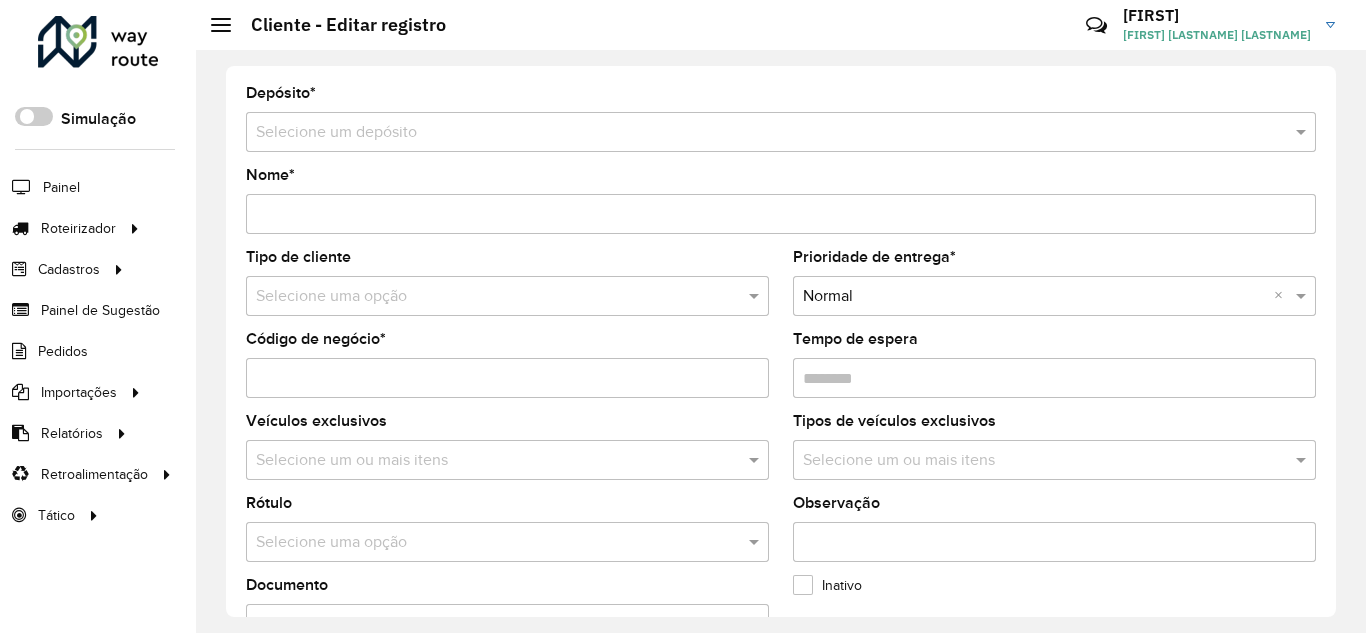 type on "**********" 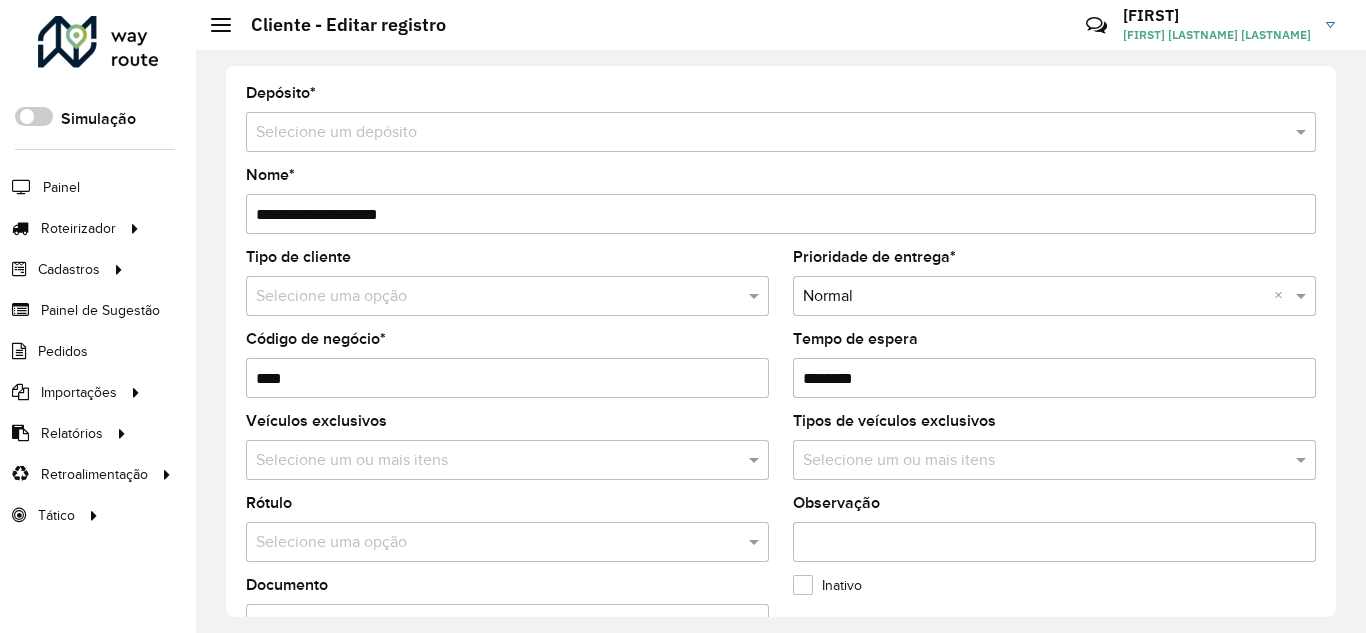 type on "*********" 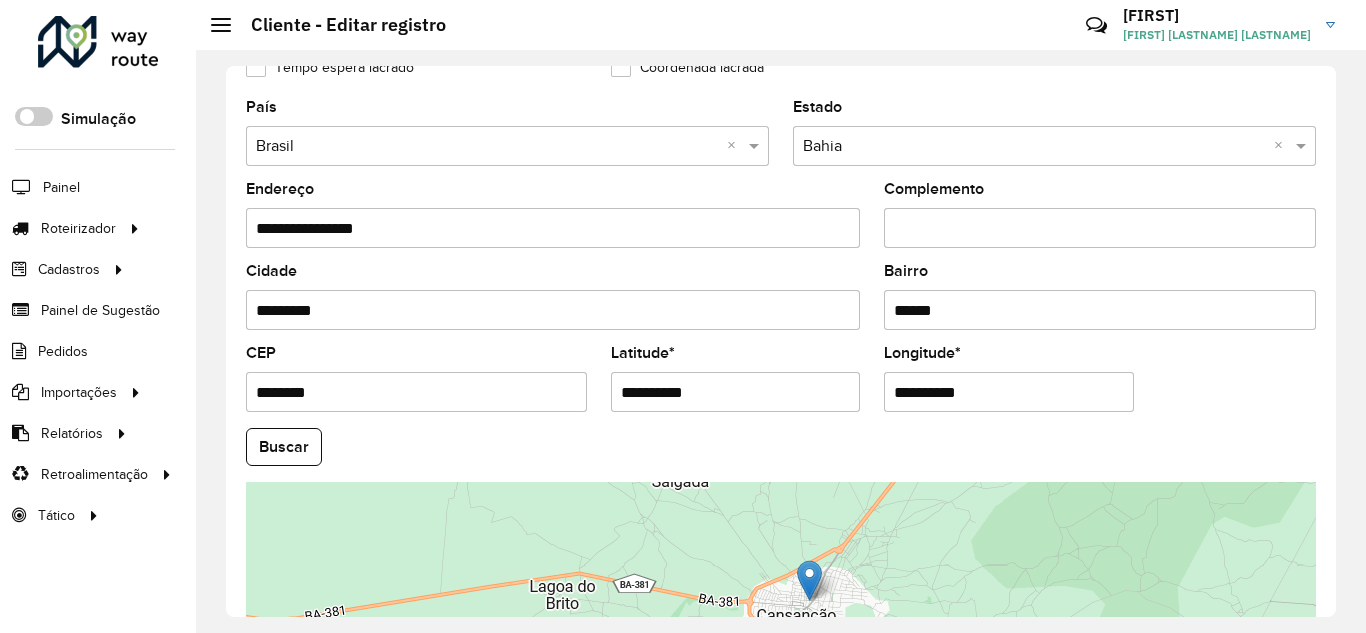 scroll, scrollTop: 800, scrollLeft: 0, axis: vertical 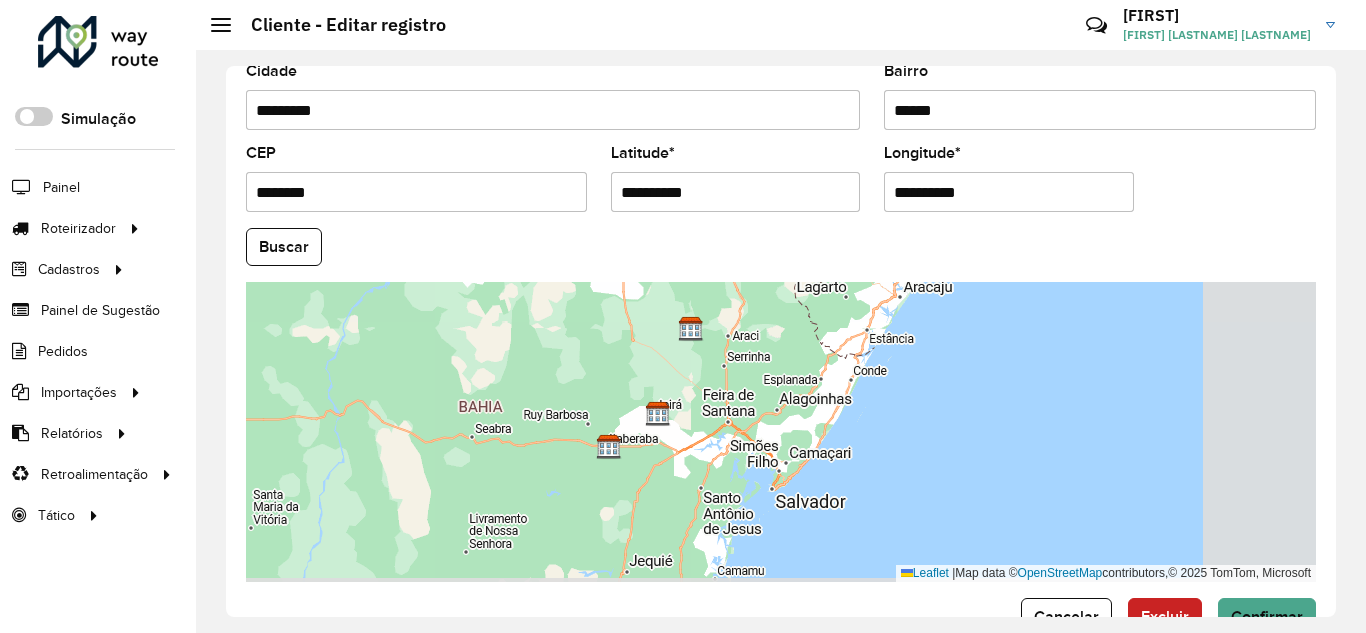 drag, startPoint x: 895, startPoint y: 468, endPoint x: 747, endPoint y: 325, distance: 205.79845 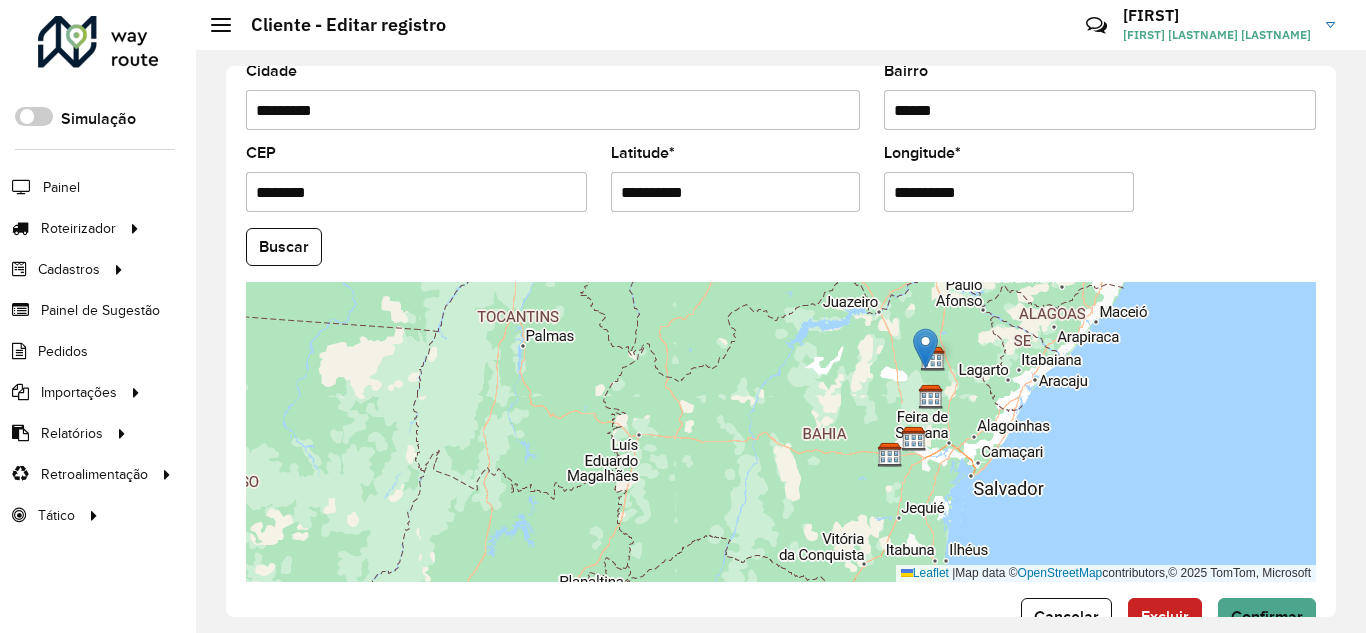 scroll, scrollTop: 855, scrollLeft: 0, axis: vertical 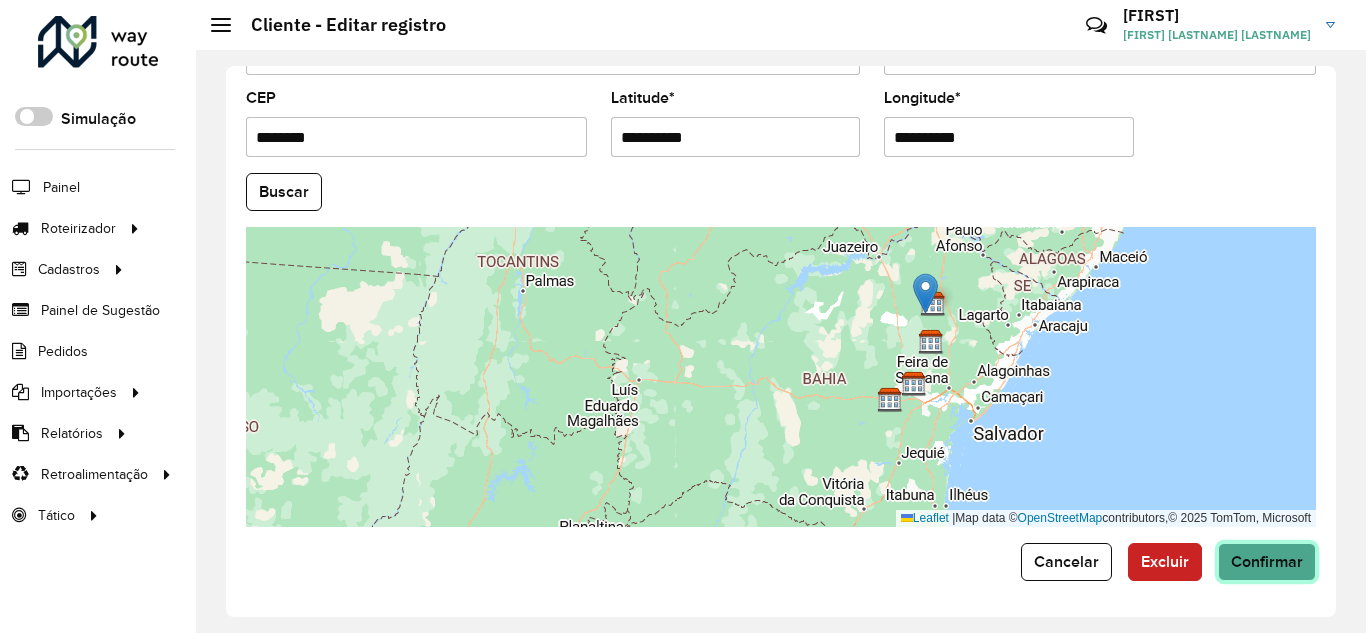 click on "Confirmar" 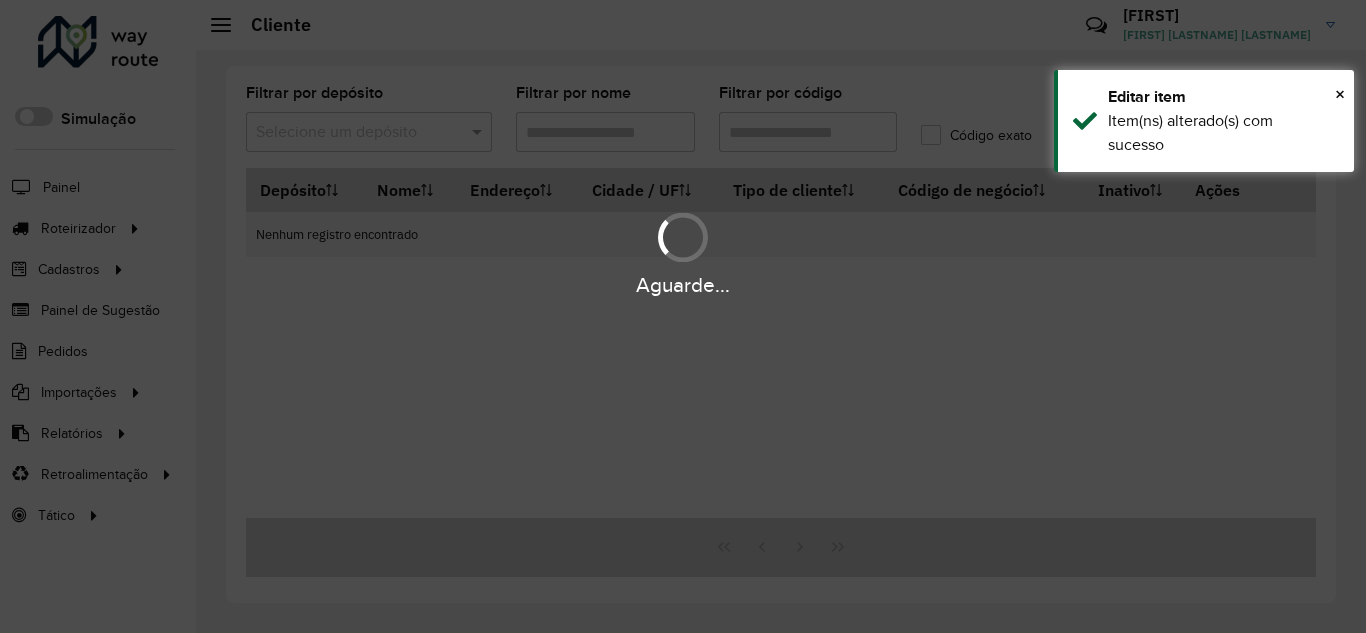 type on "****" 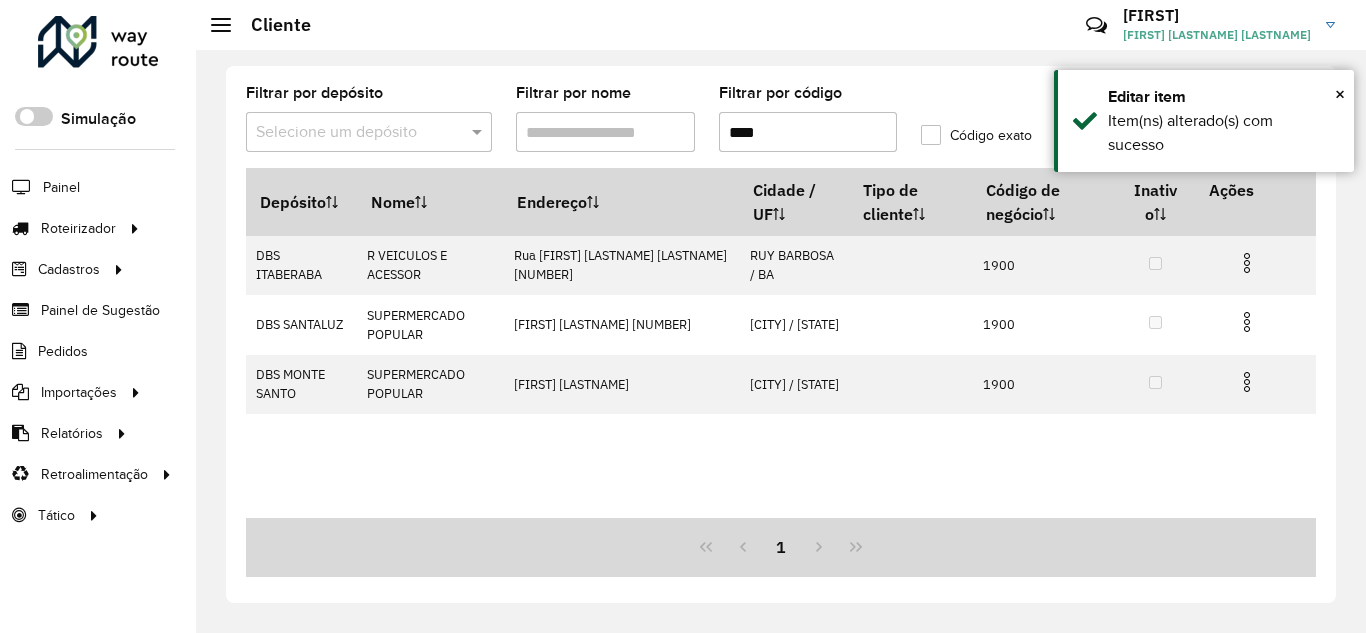 drag, startPoint x: 820, startPoint y: 133, endPoint x: 672, endPoint y: 118, distance: 148.7582 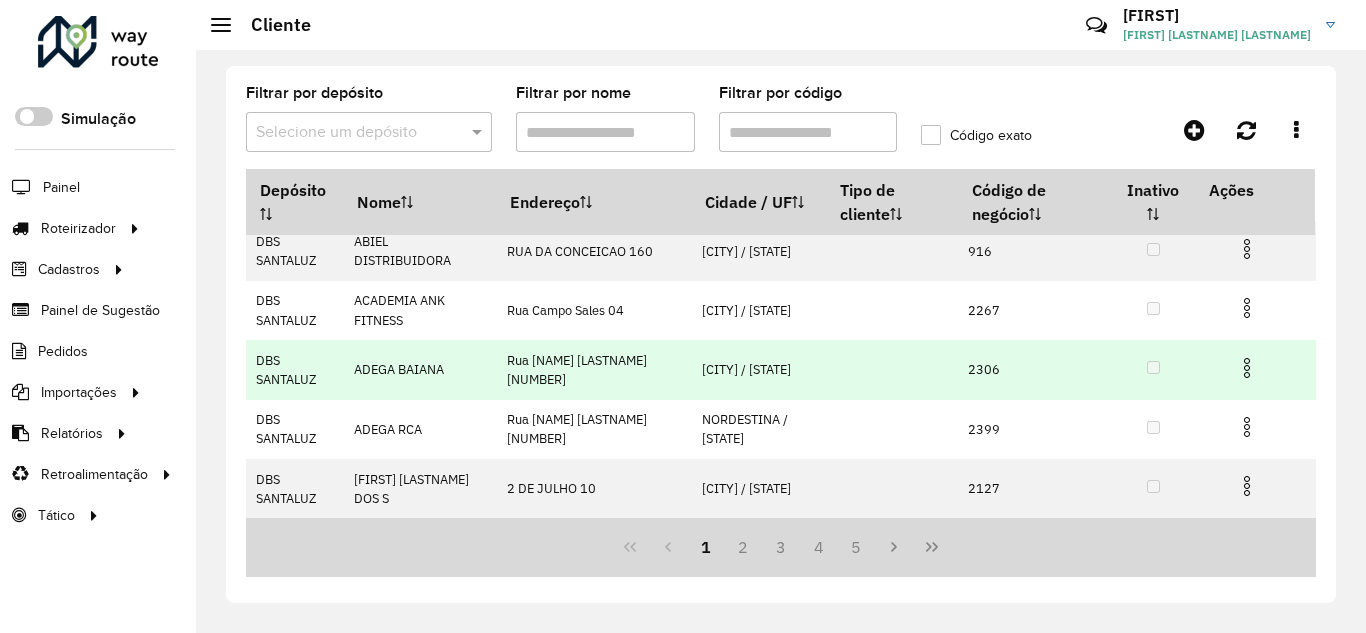 scroll, scrollTop: 200, scrollLeft: 0, axis: vertical 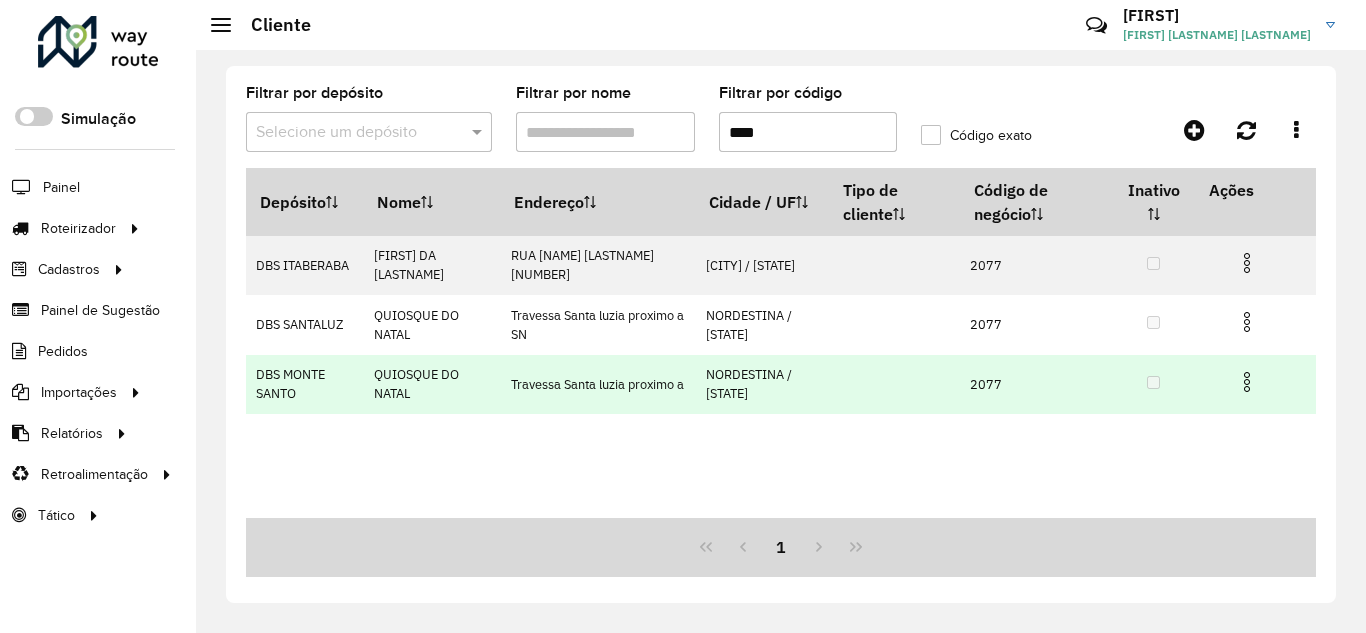 type on "****" 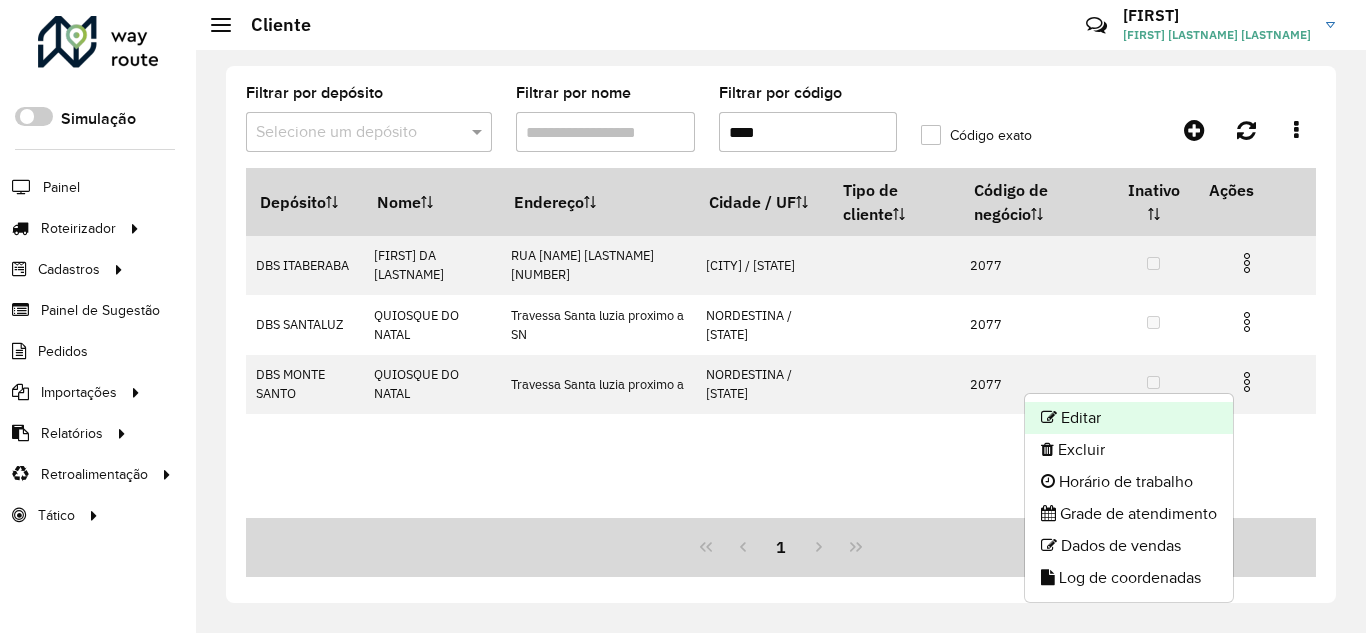 click on "Editar" 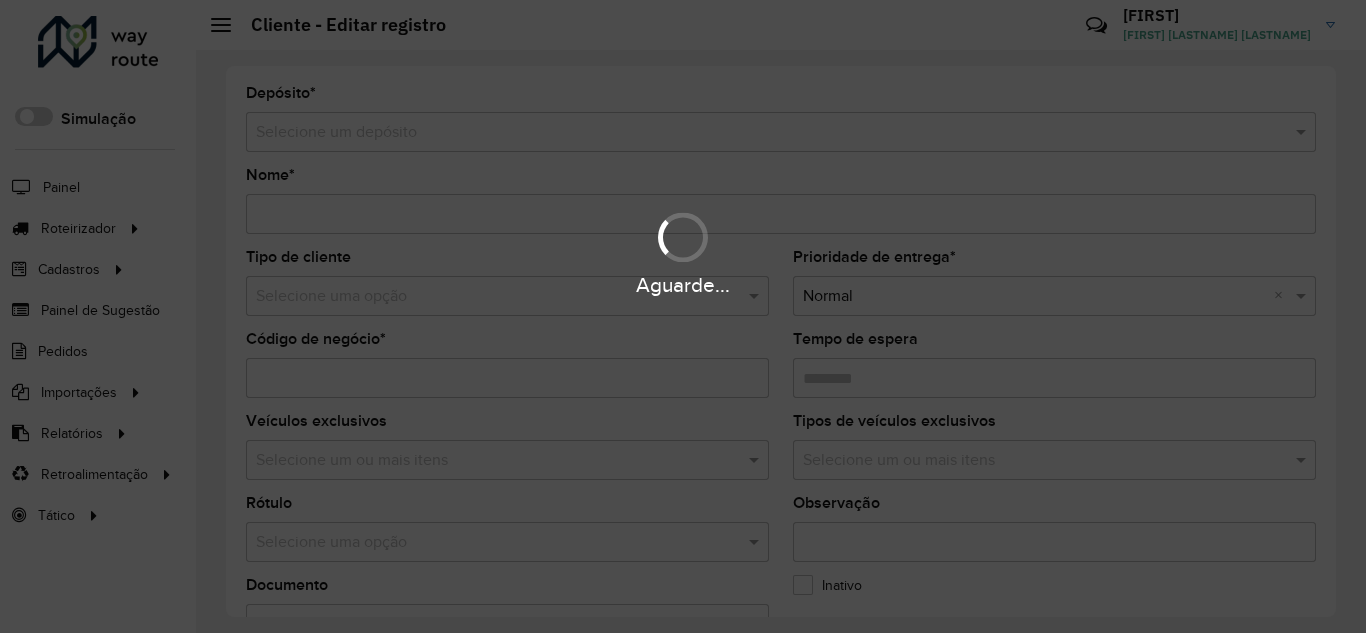 type on "**********" 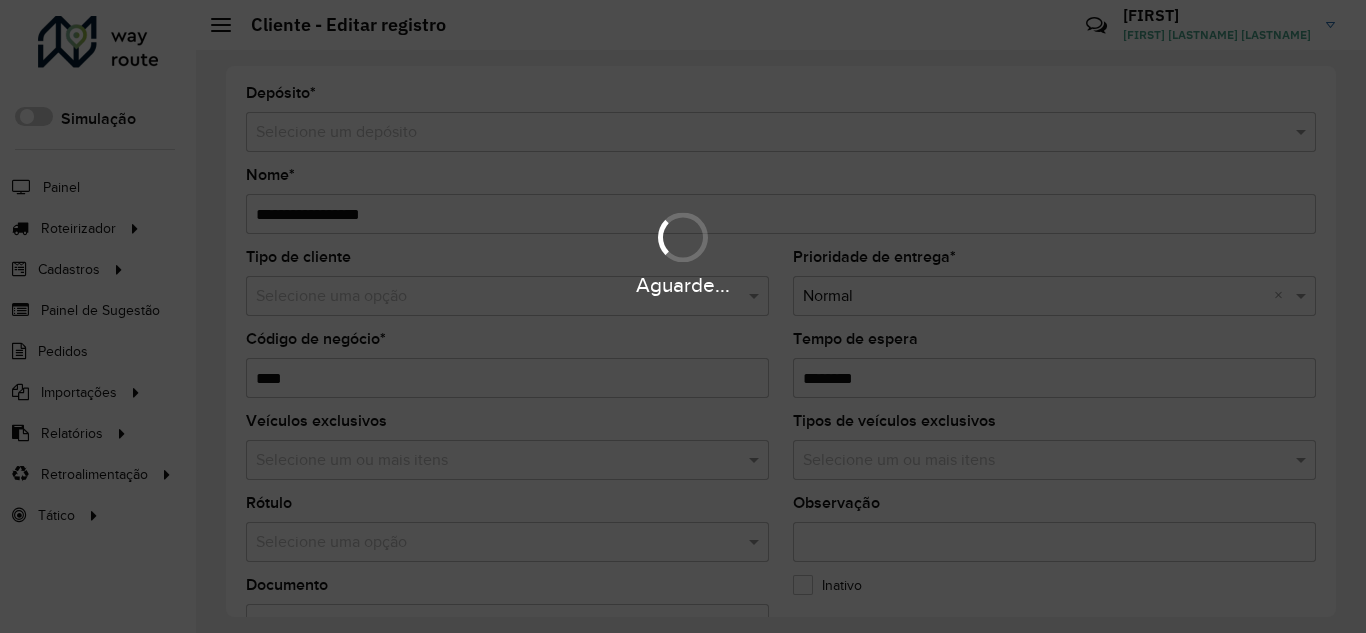 type on "******" 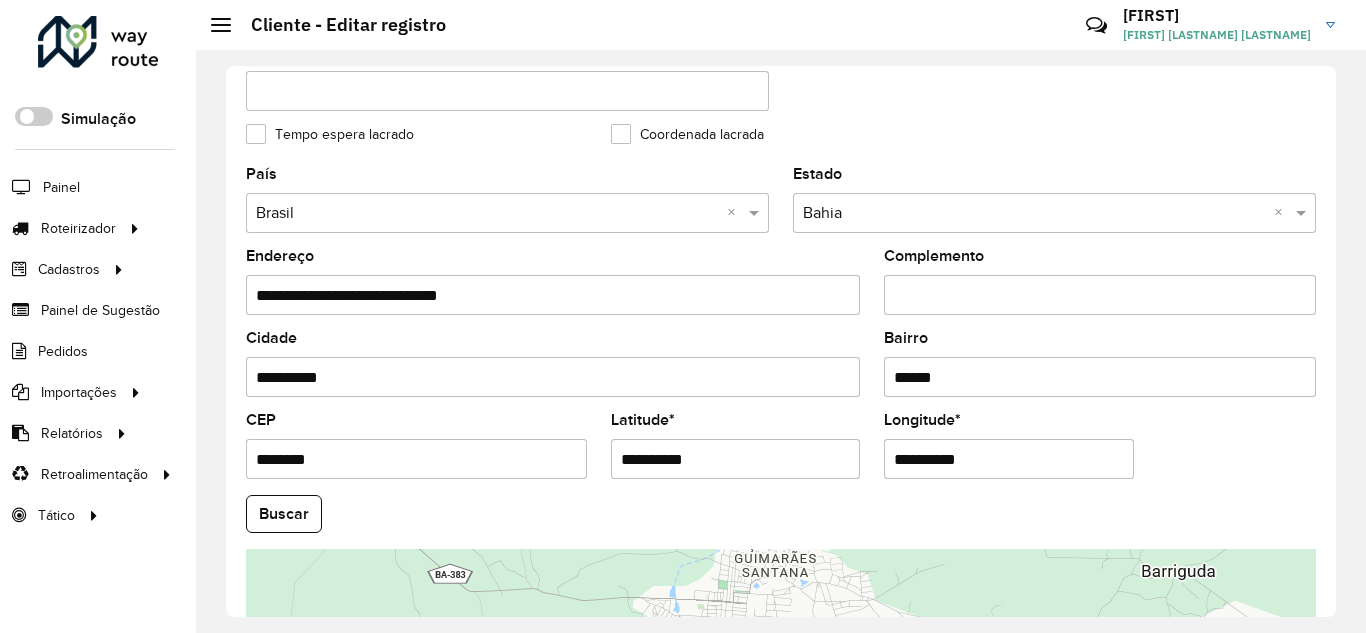 scroll, scrollTop: 855, scrollLeft: 0, axis: vertical 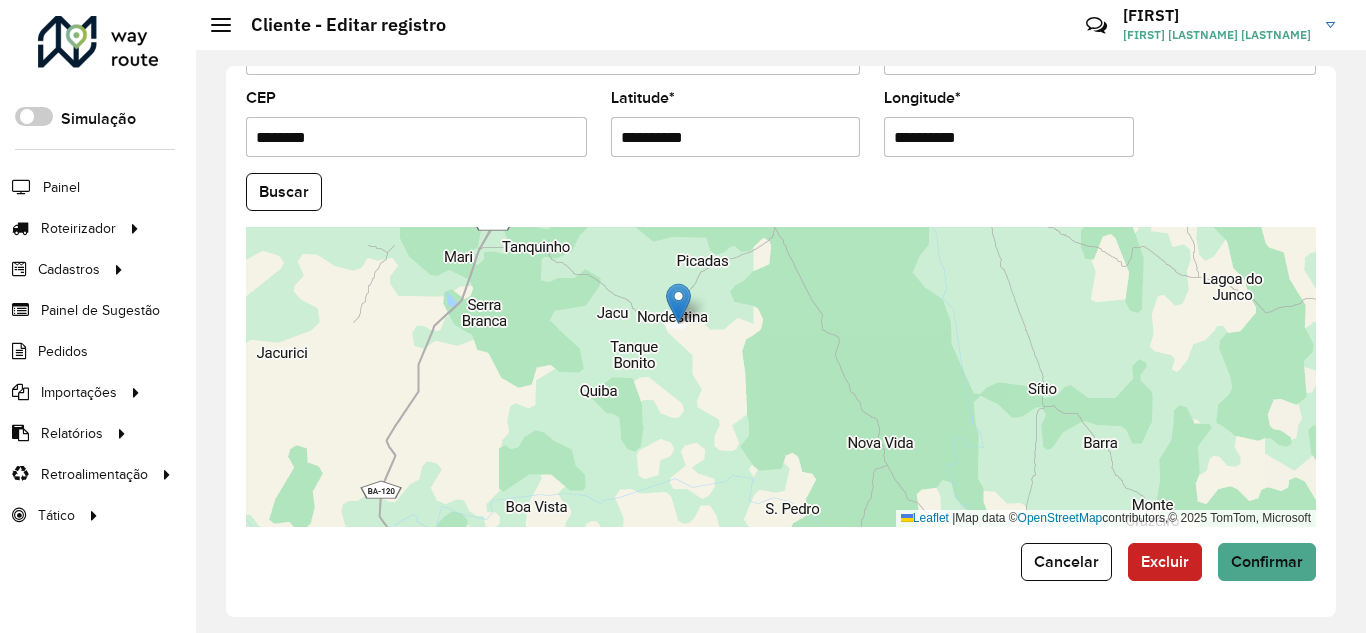 drag, startPoint x: 661, startPoint y: 186, endPoint x: 696, endPoint y: 341, distance: 158.90248 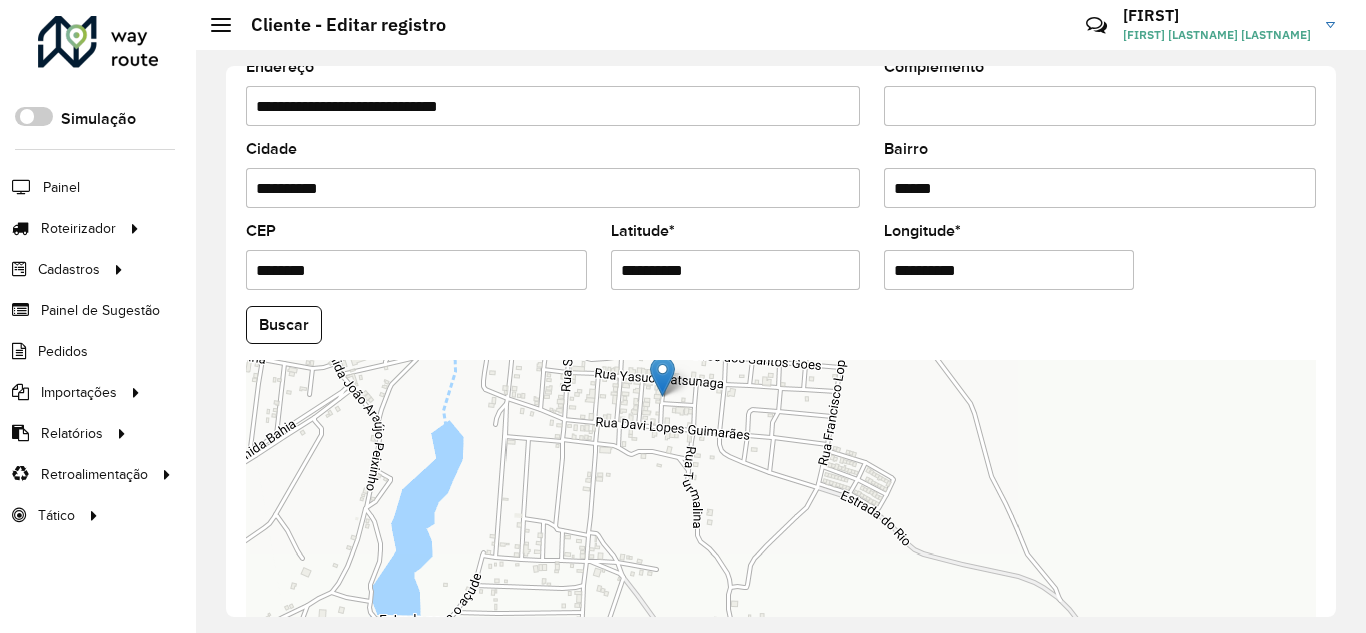 scroll, scrollTop: 855, scrollLeft: 0, axis: vertical 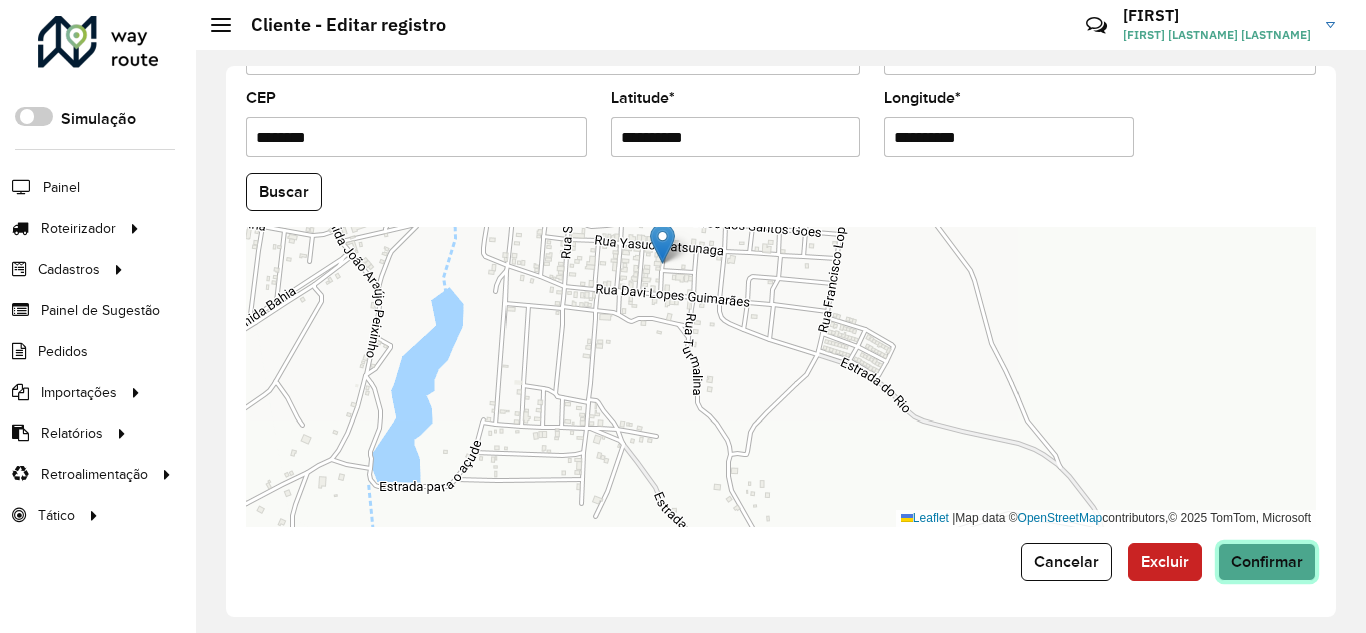click on "Confirmar" 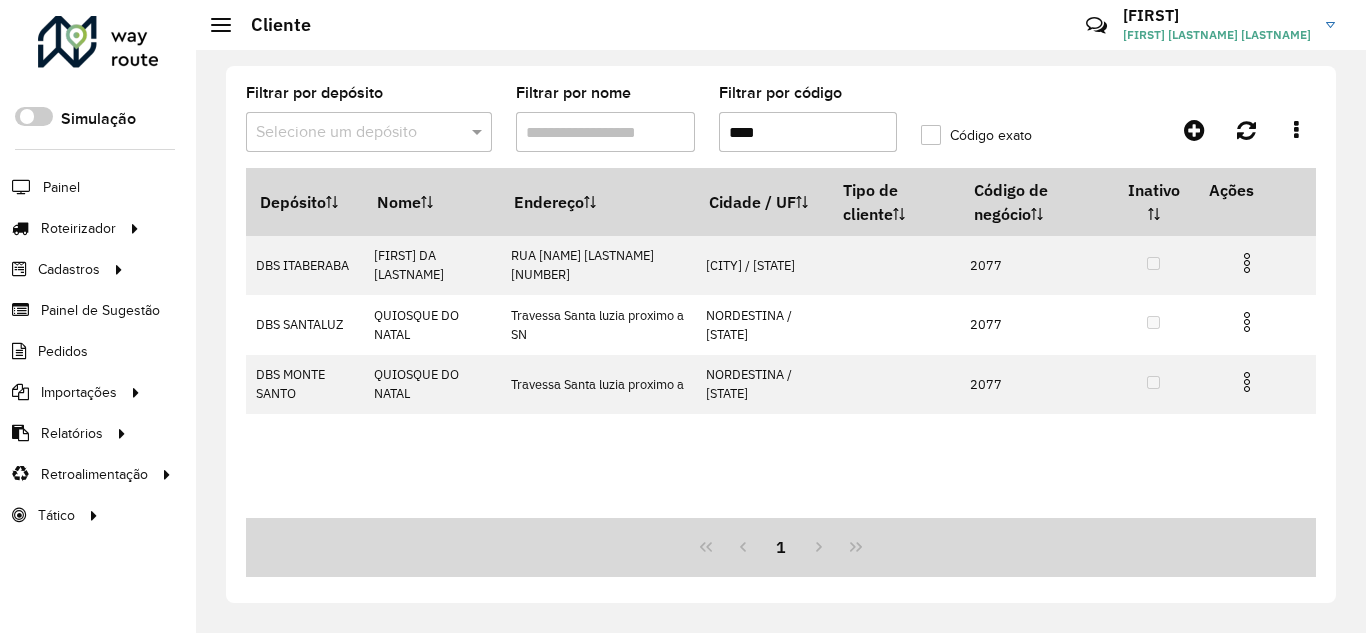 drag, startPoint x: 771, startPoint y: 145, endPoint x: 673, endPoint y: 155, distance: 98.50888 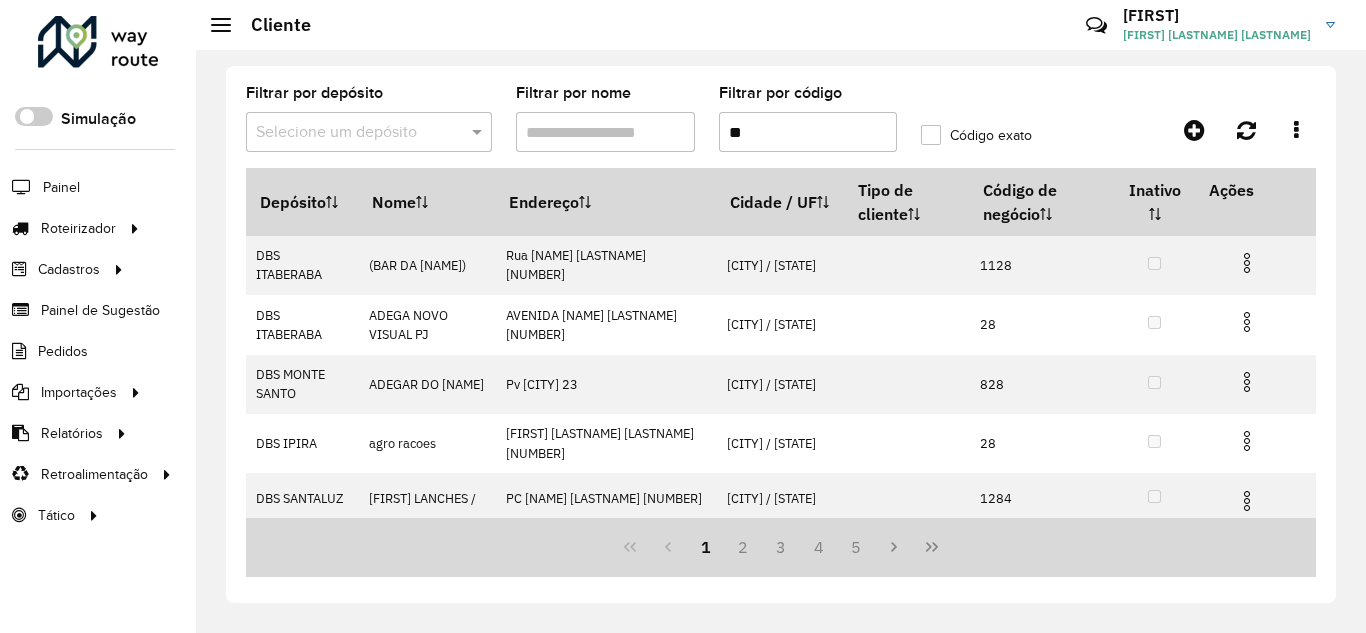 type on "**" 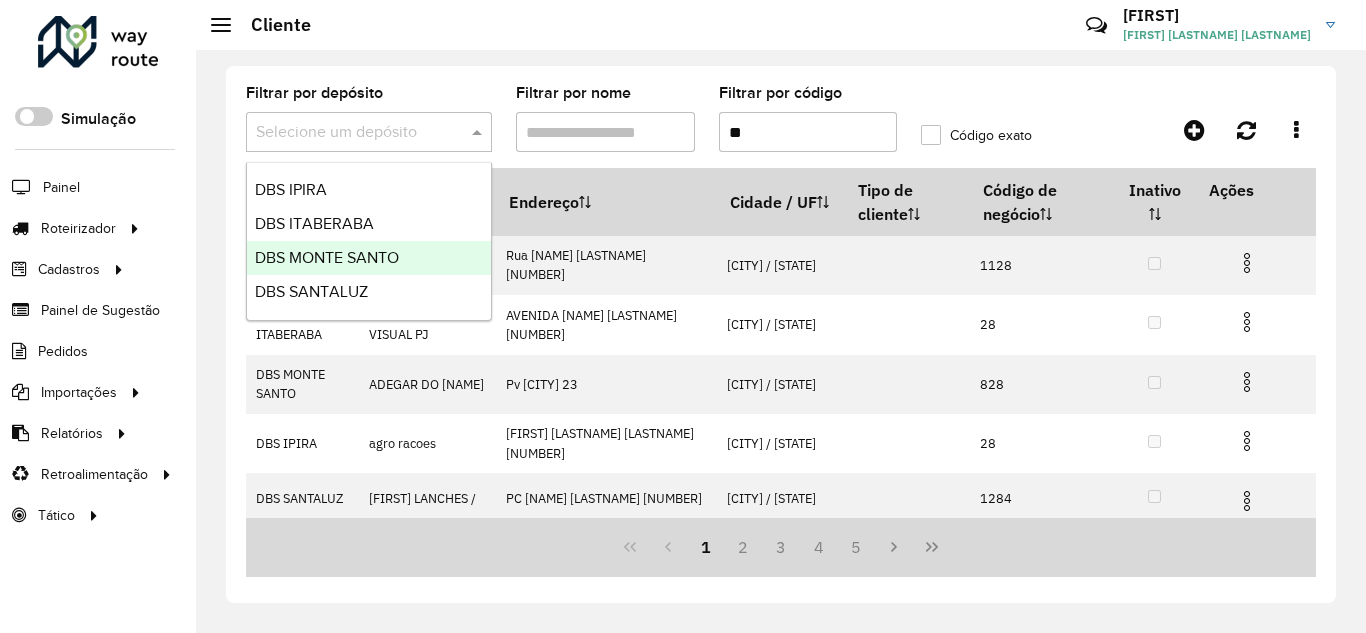 click on "DBS MONTE SANTO" at bounding box center [369, 258] 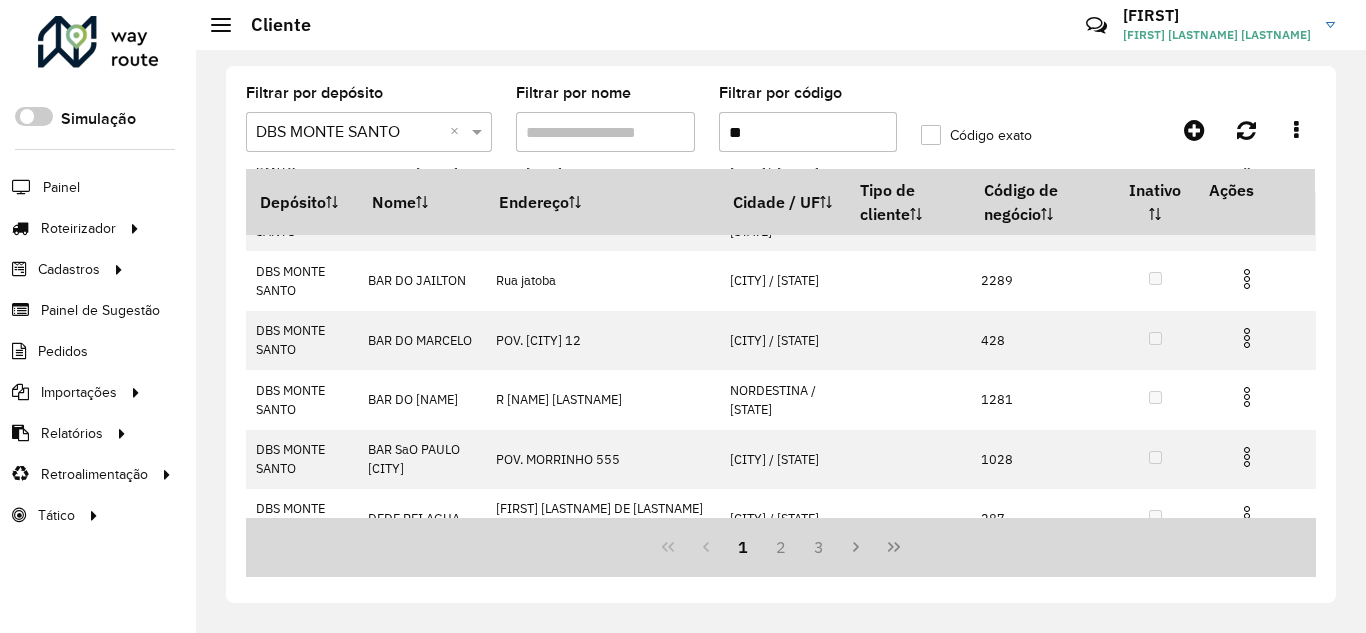 scroll, scrollTop: 431, scrollLeft: 0, axis: vertical 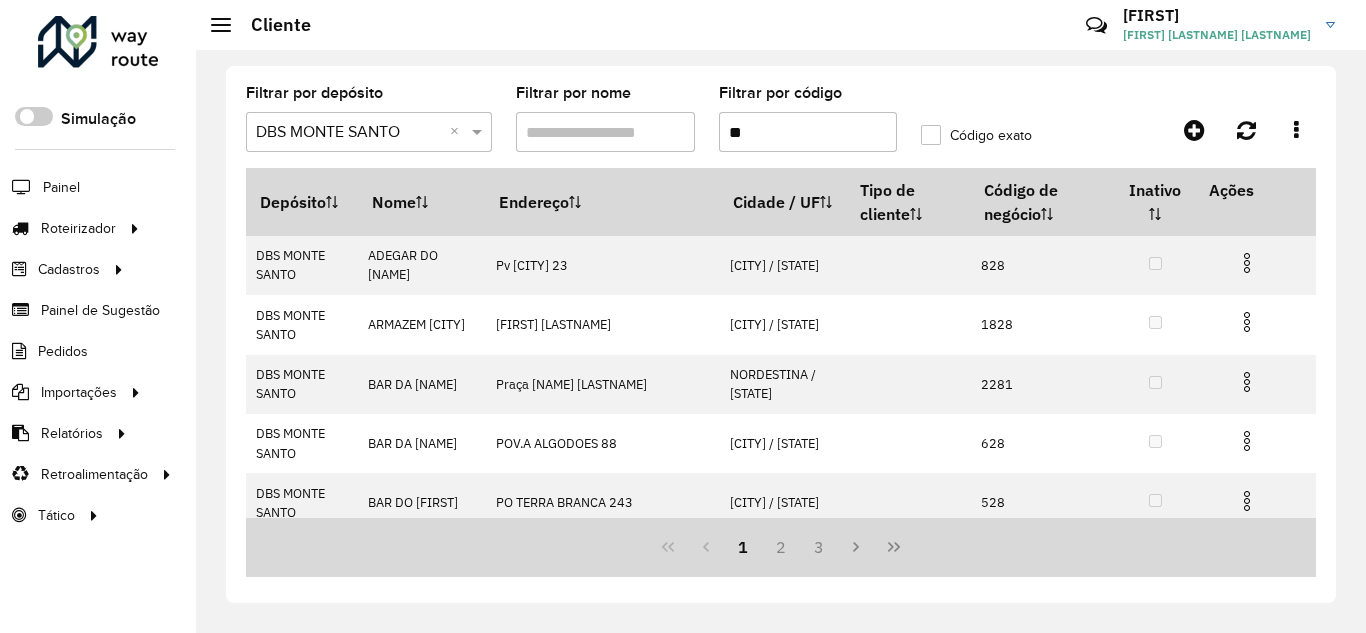 click on "Código exato" 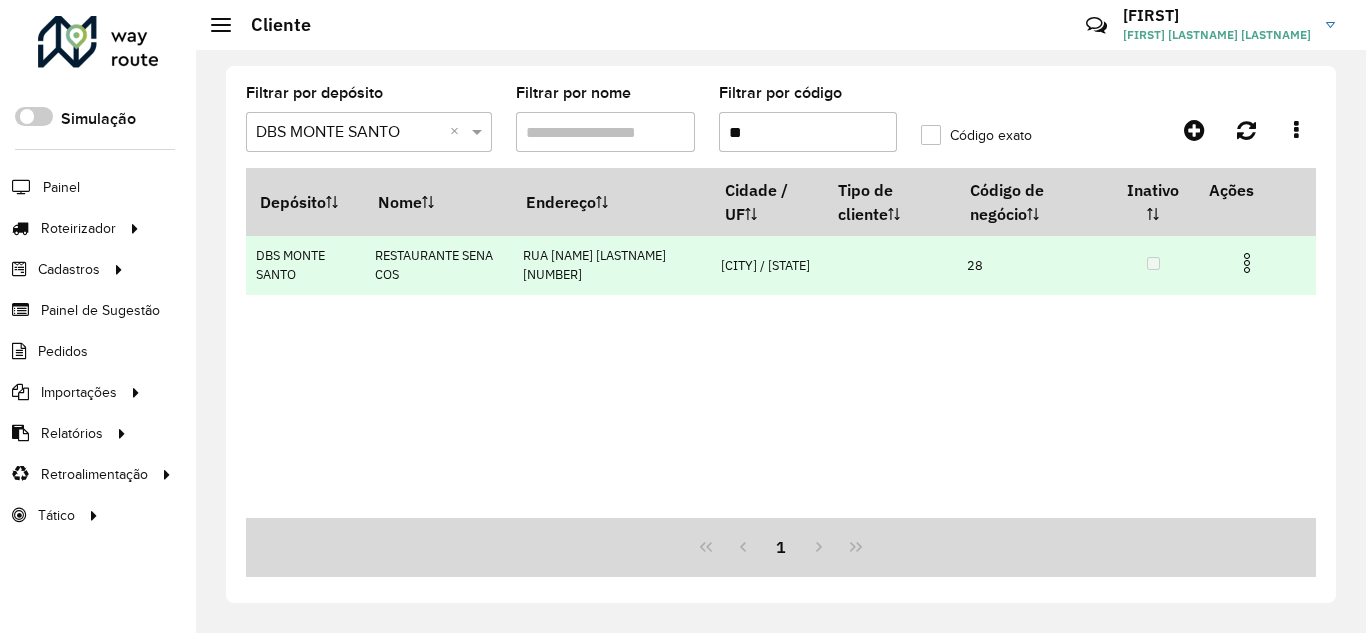 click at bounding box center (1247, 263) 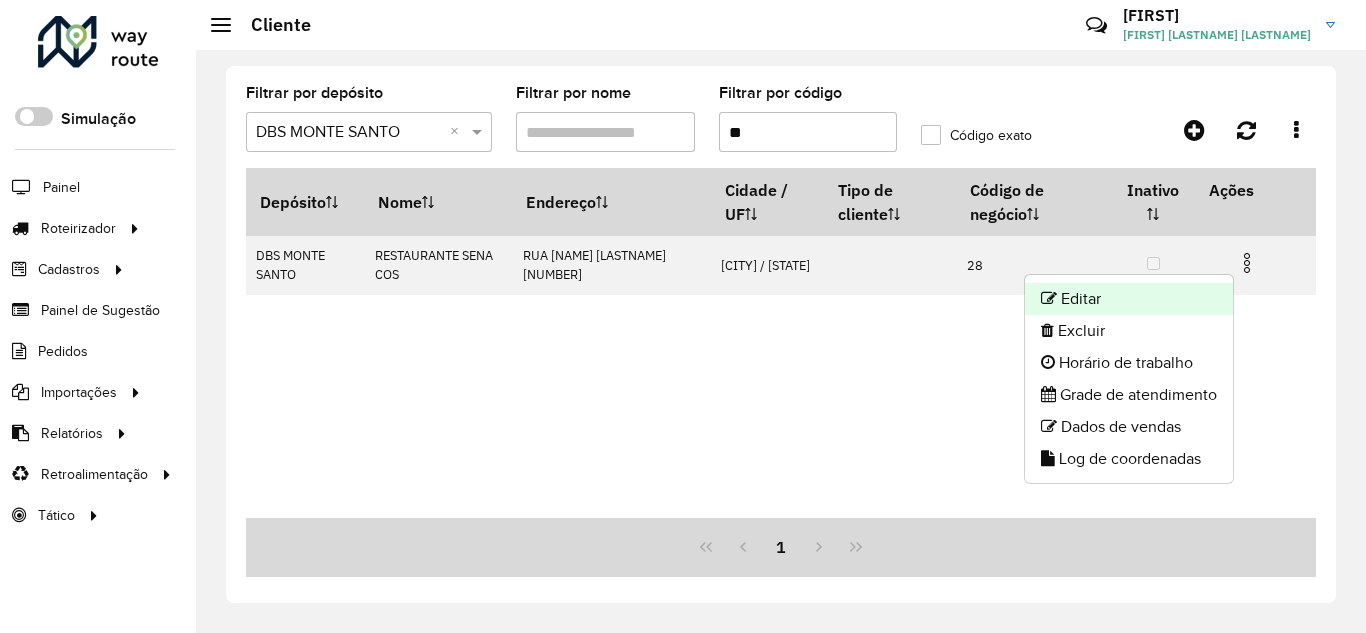 click on "Editar" 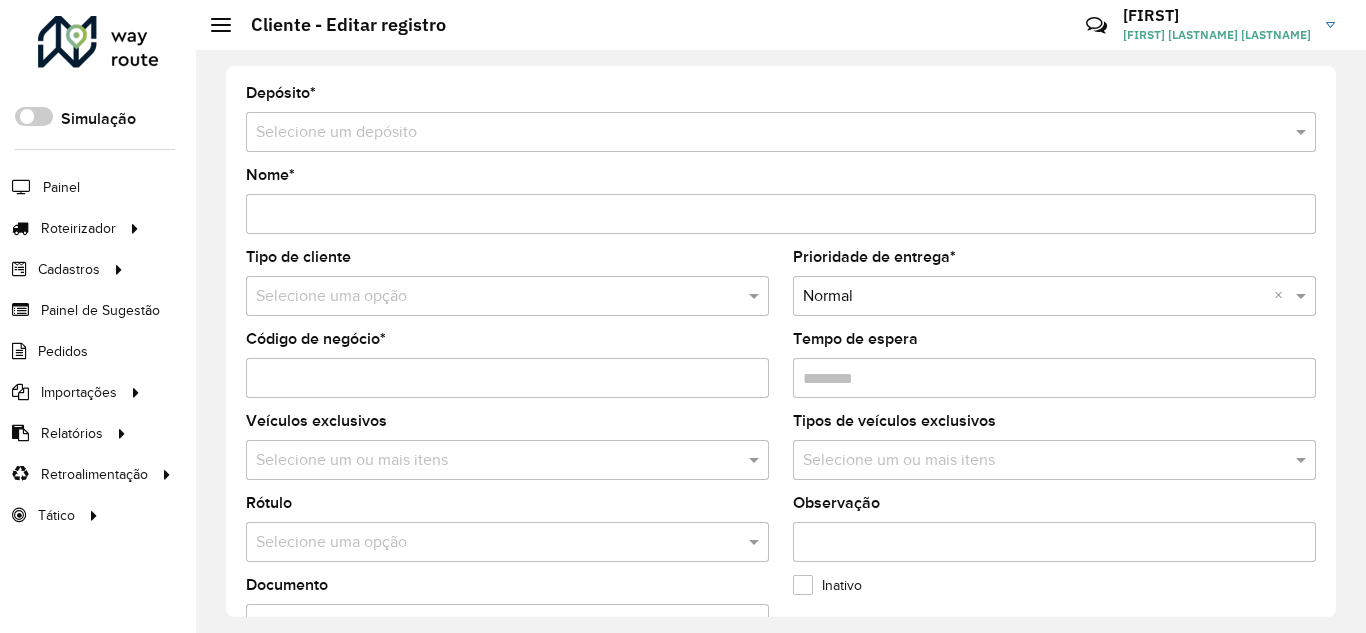 type on "**********" 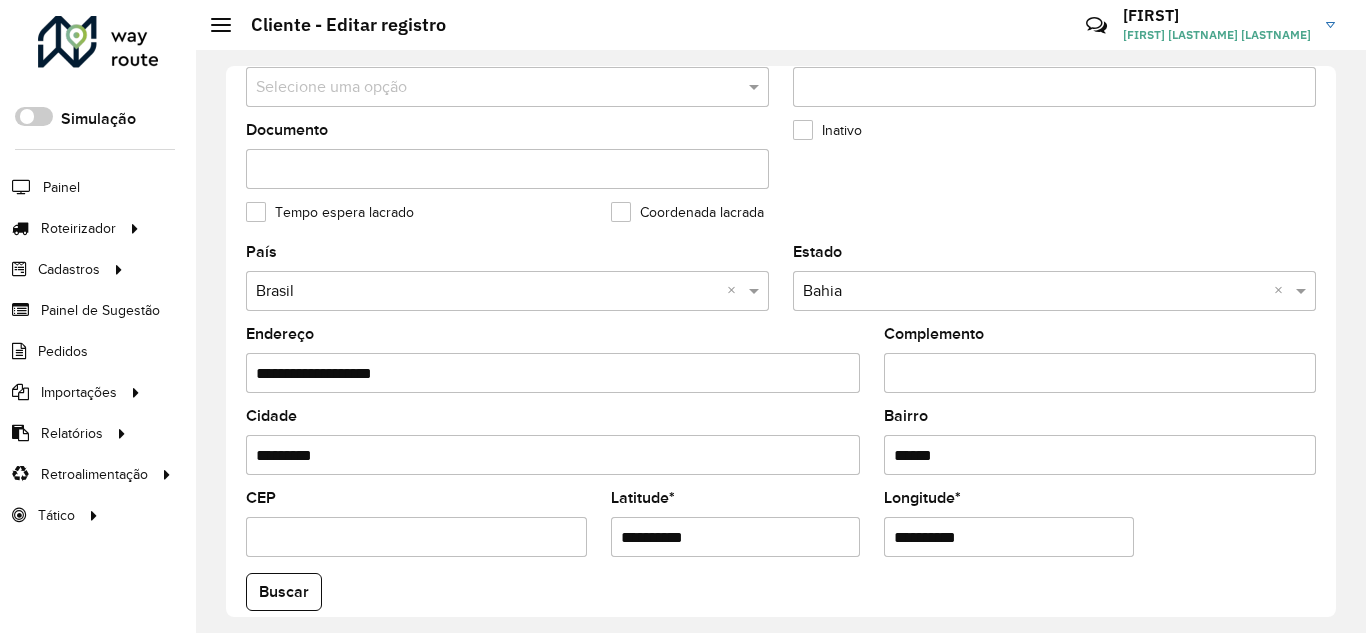 scroll, scrollTop: 788, scrollLeft: 0, axis: vertical 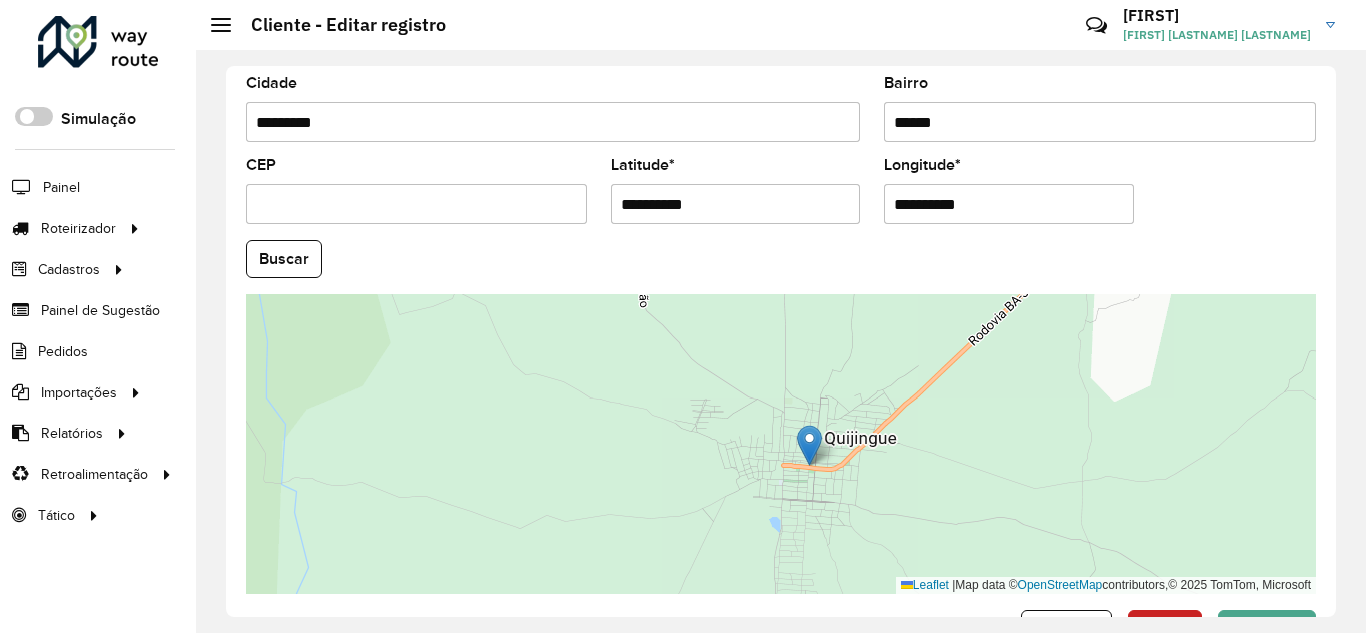 click on "**********" at bounding box center [736, 204] 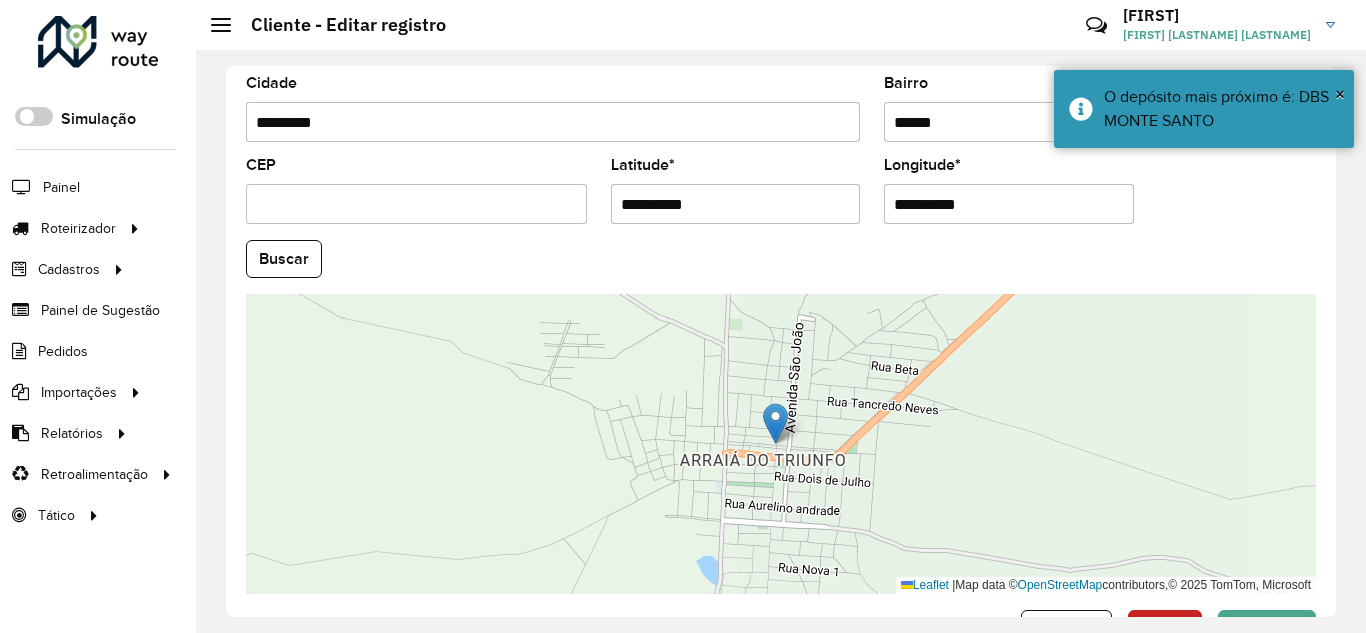 click on "**********" at bounding box center (1009, 204) 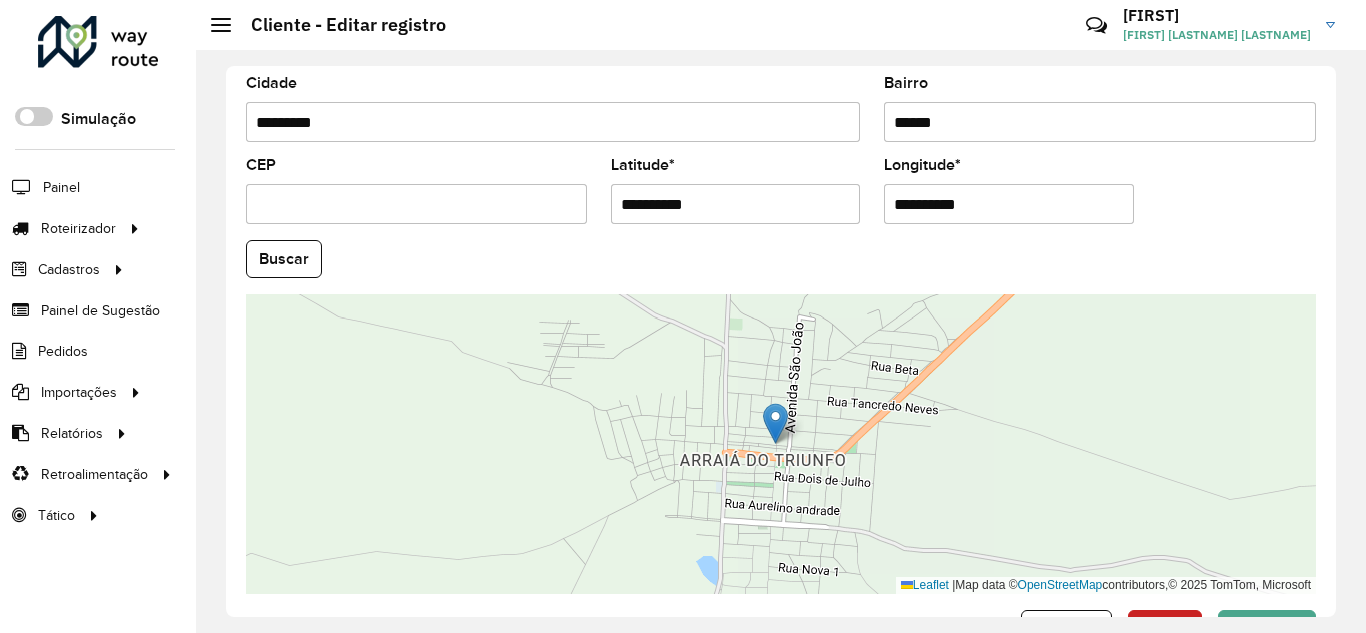 type on "**********" 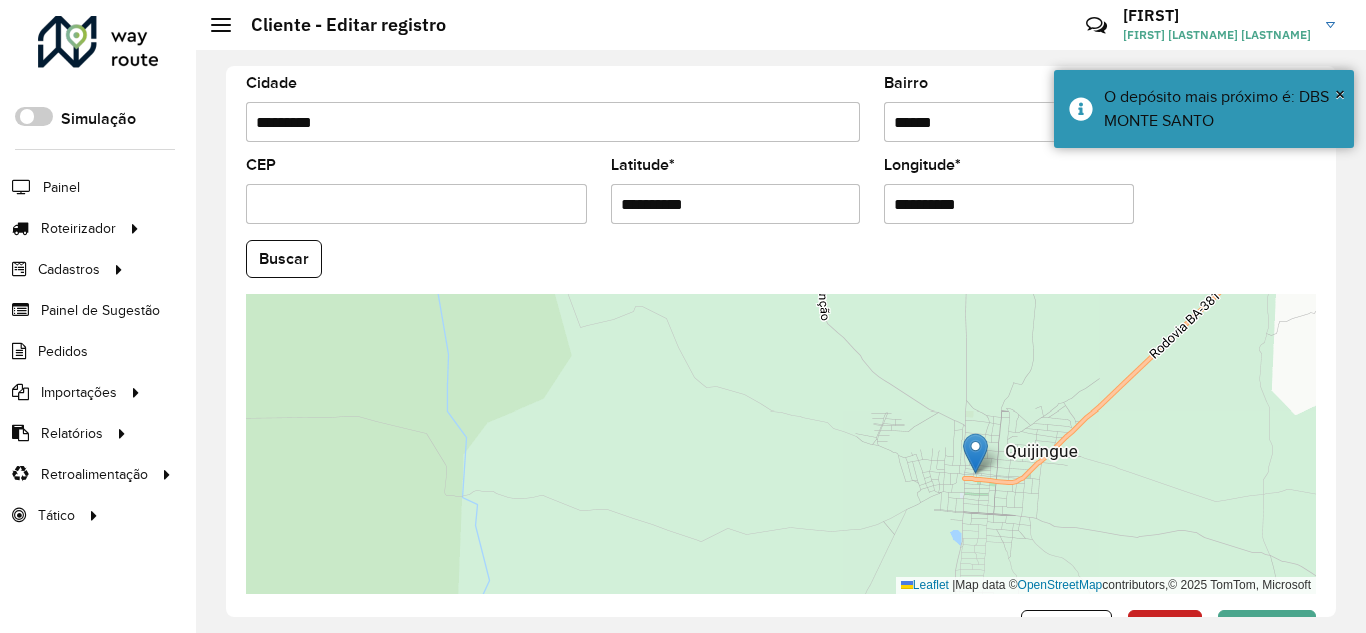 scroll, scrollTop: 855, scrollLeft: 0, axis: vertical 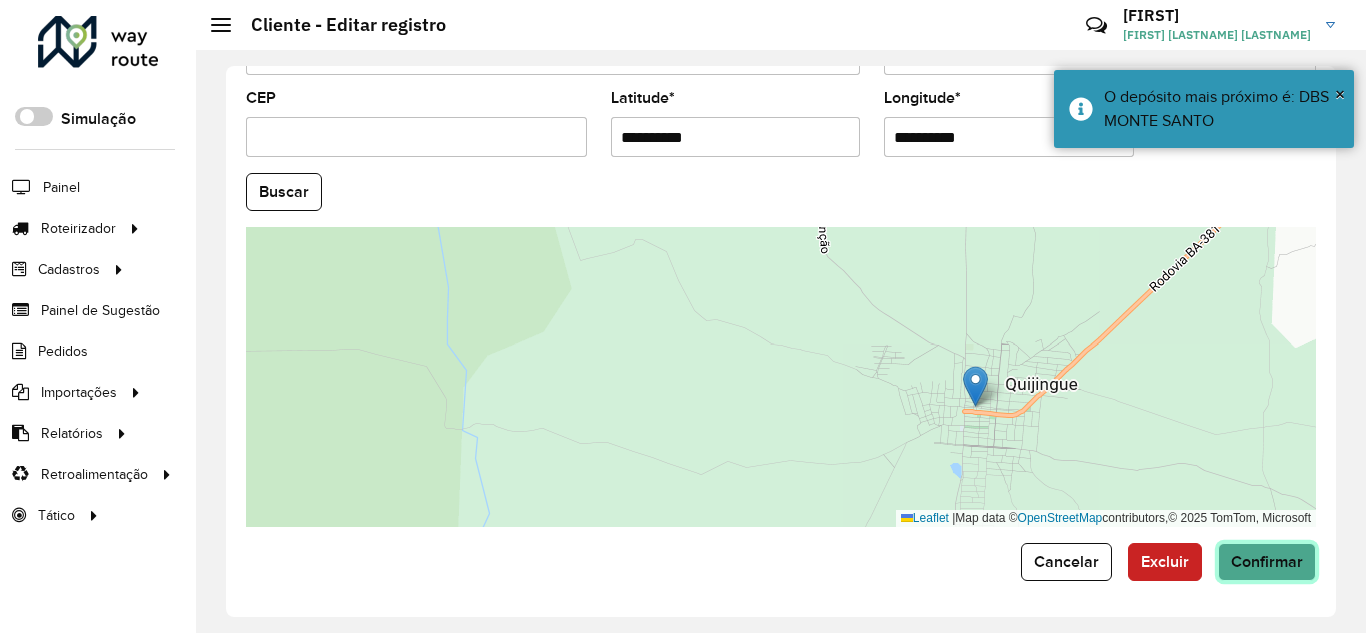 click on "Confirmar" 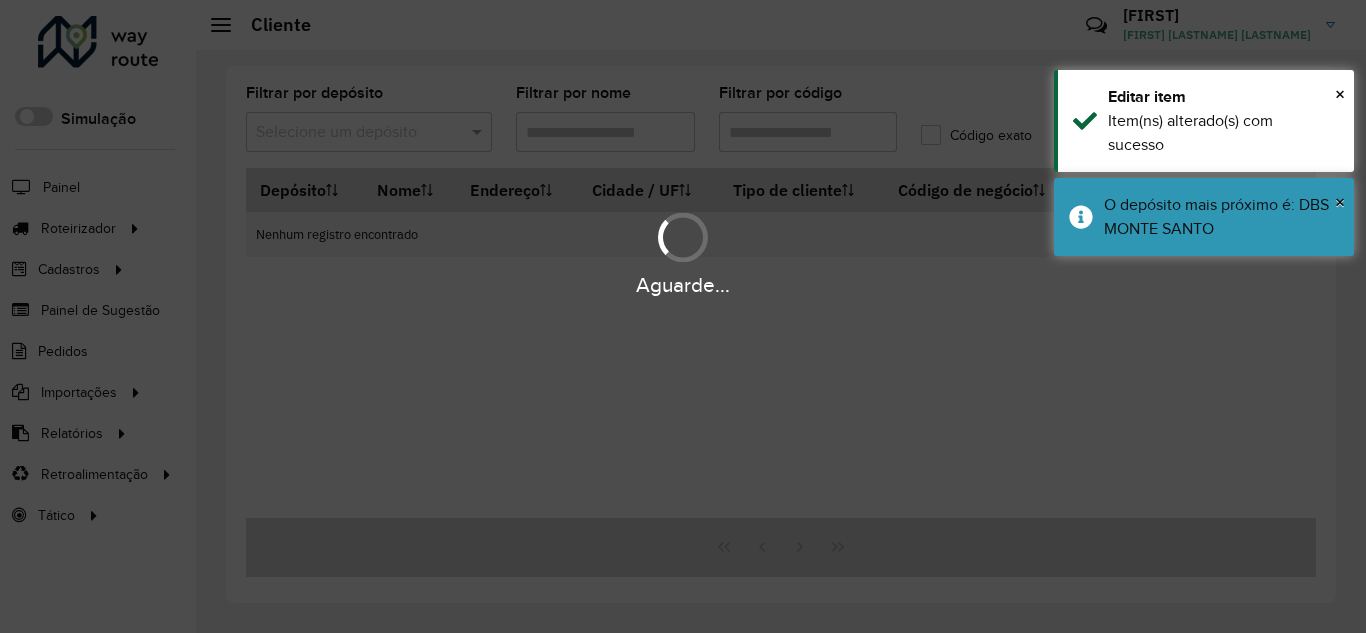 type on "**" 